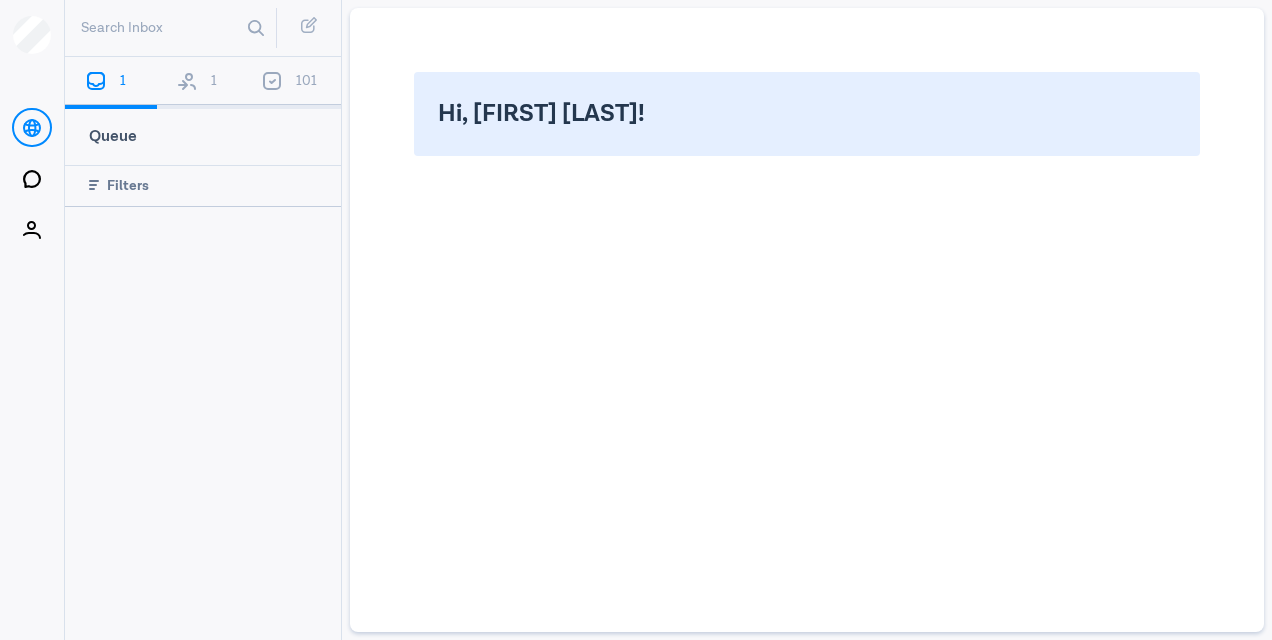 scroll, scrollTop: 0, scrollLeft: 0, axis: both 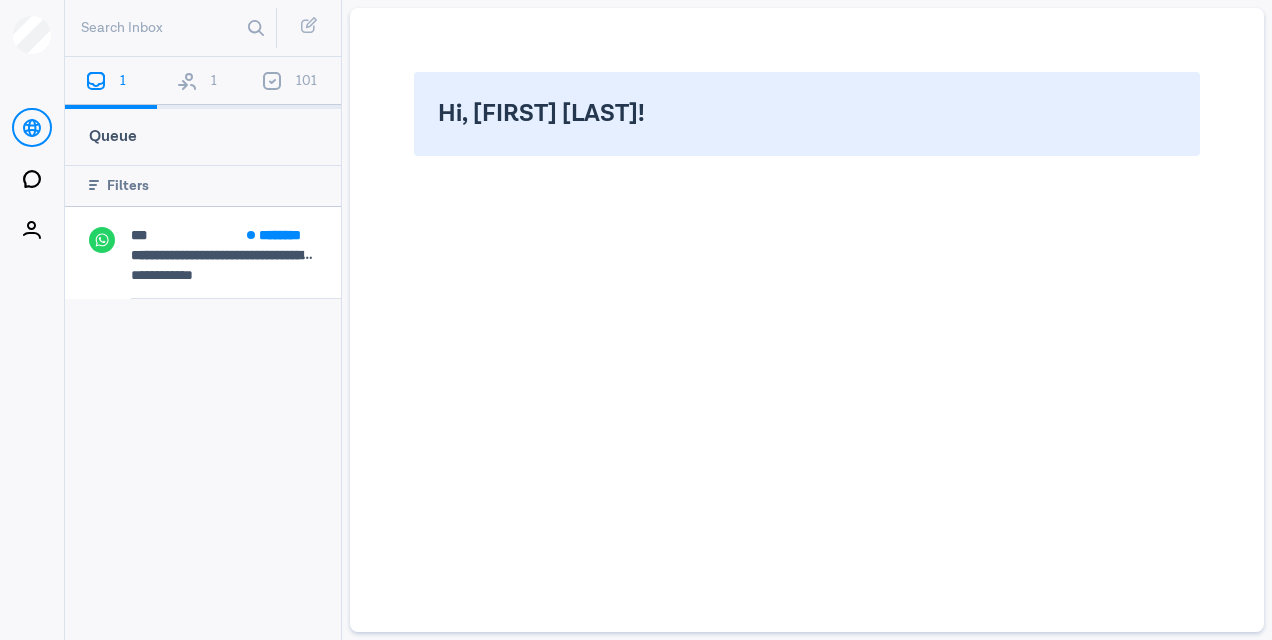 click on "1" at bounding box center [203, 83] 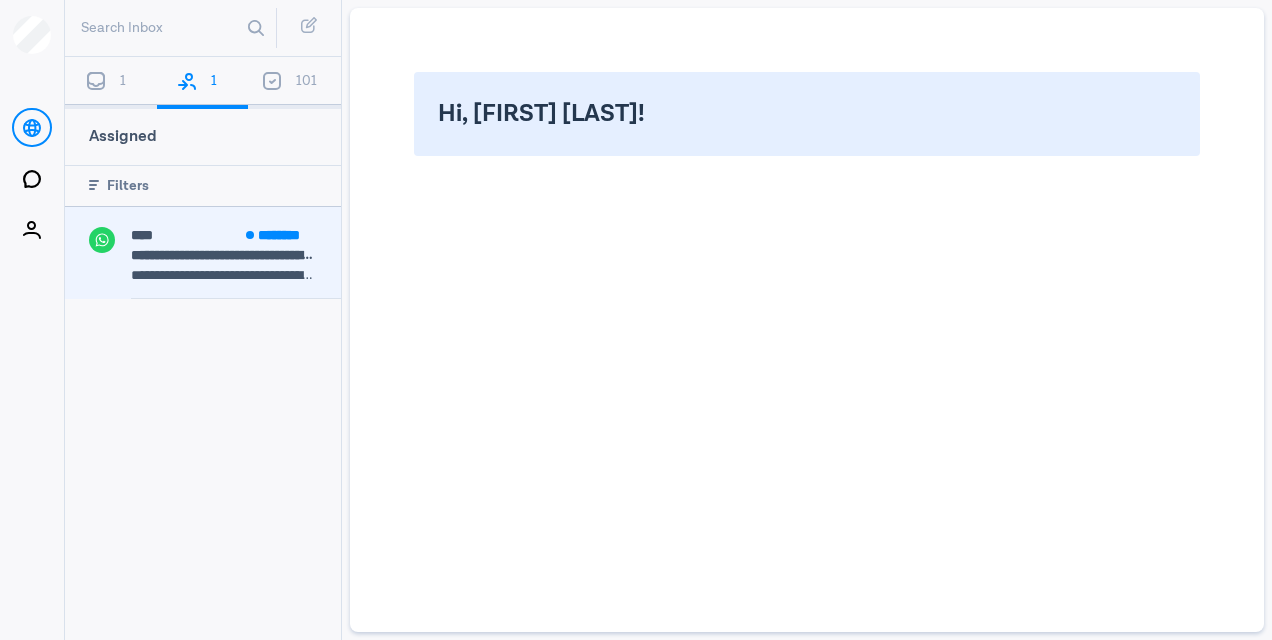 click on "**********" at bounding box center (224, 275) 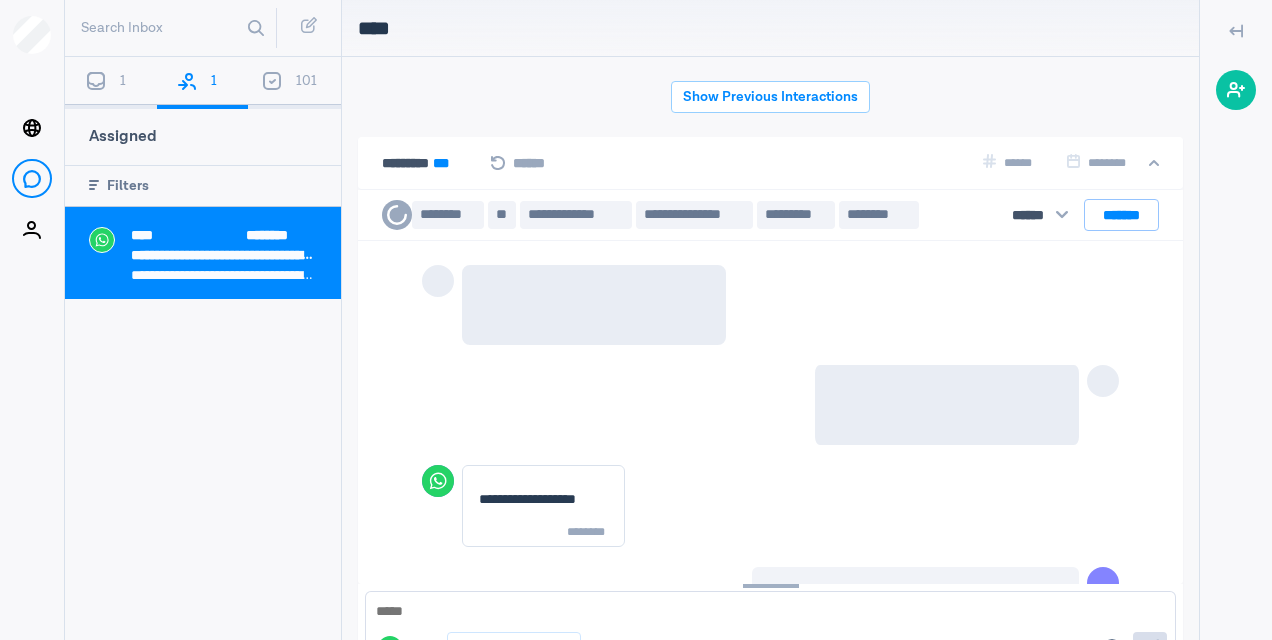 scroll, scrollTop: 79, scrollLeft: 0, axis: vertical 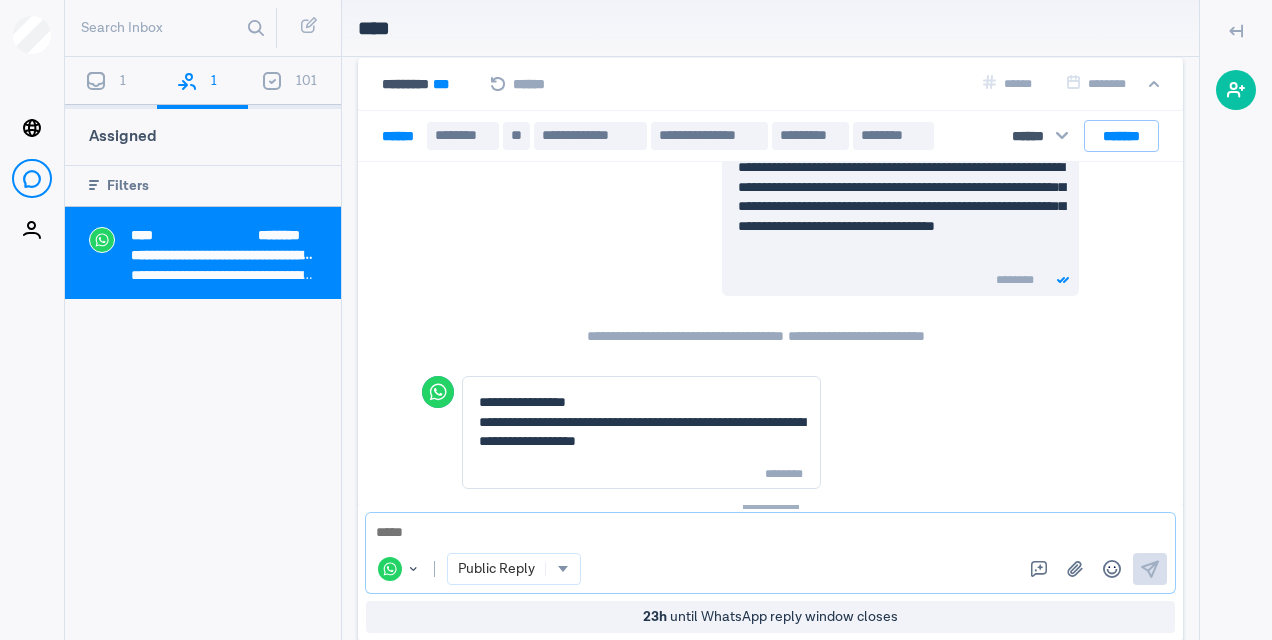 click at bounding box center (770, 533) 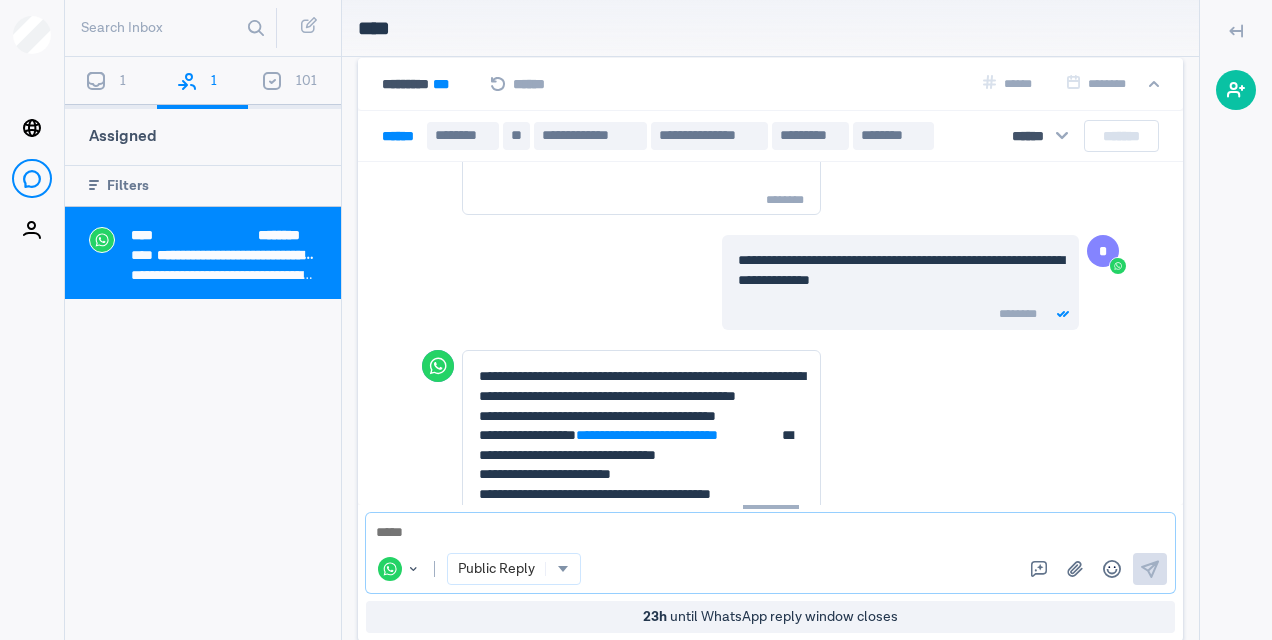 scroll, scrollTop: 2150, scrollLeft: 0, axis: vertical 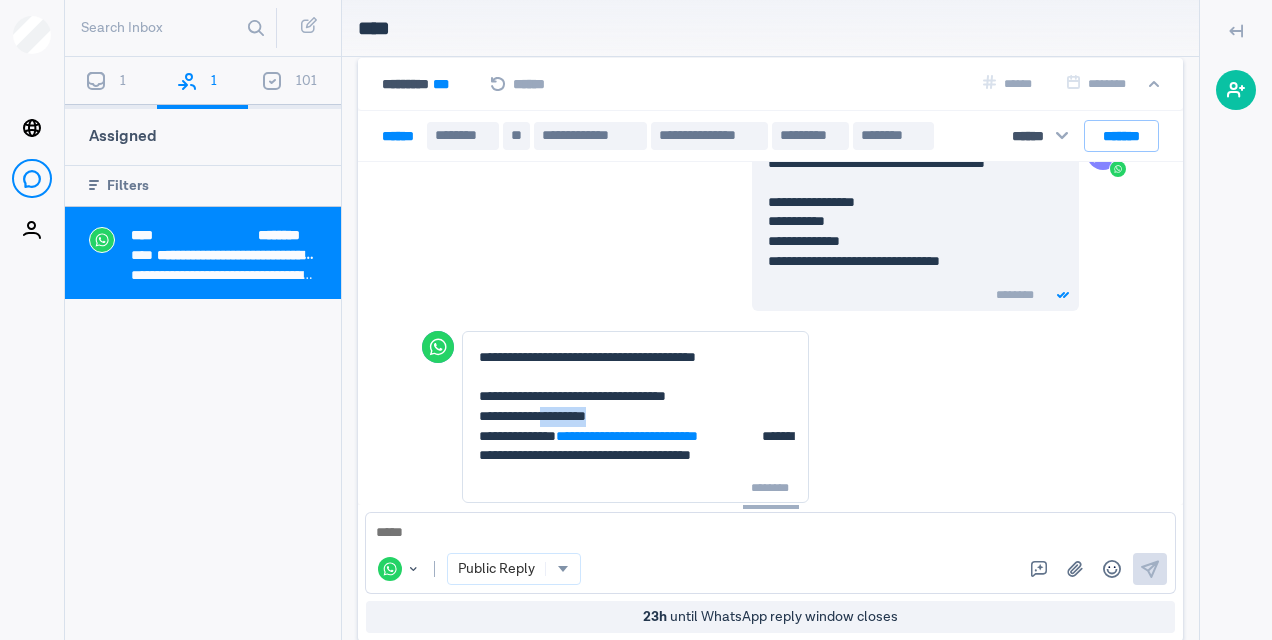 drag, startPoint x: 626, startPoint y: 410, endPoint x: 562, endPoint y: 410, distance: 64 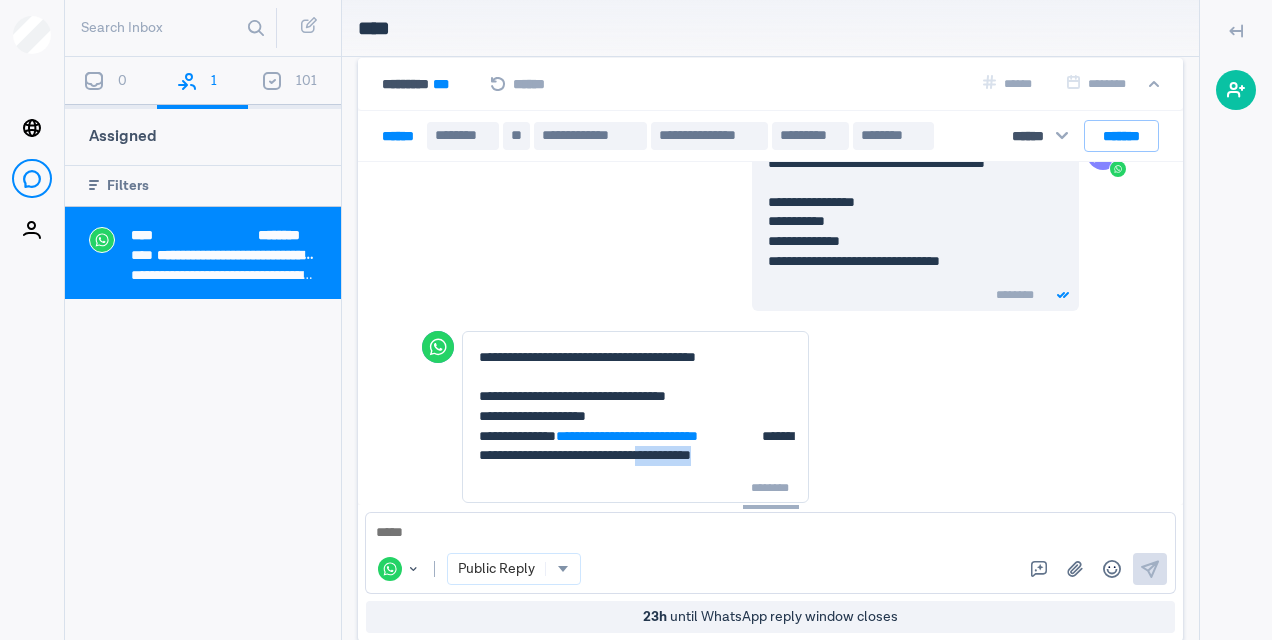 drag, startPoint x: 707, startPoint y: 450, endPoint x: 791, endPoint y: 453, distance: 84.05355 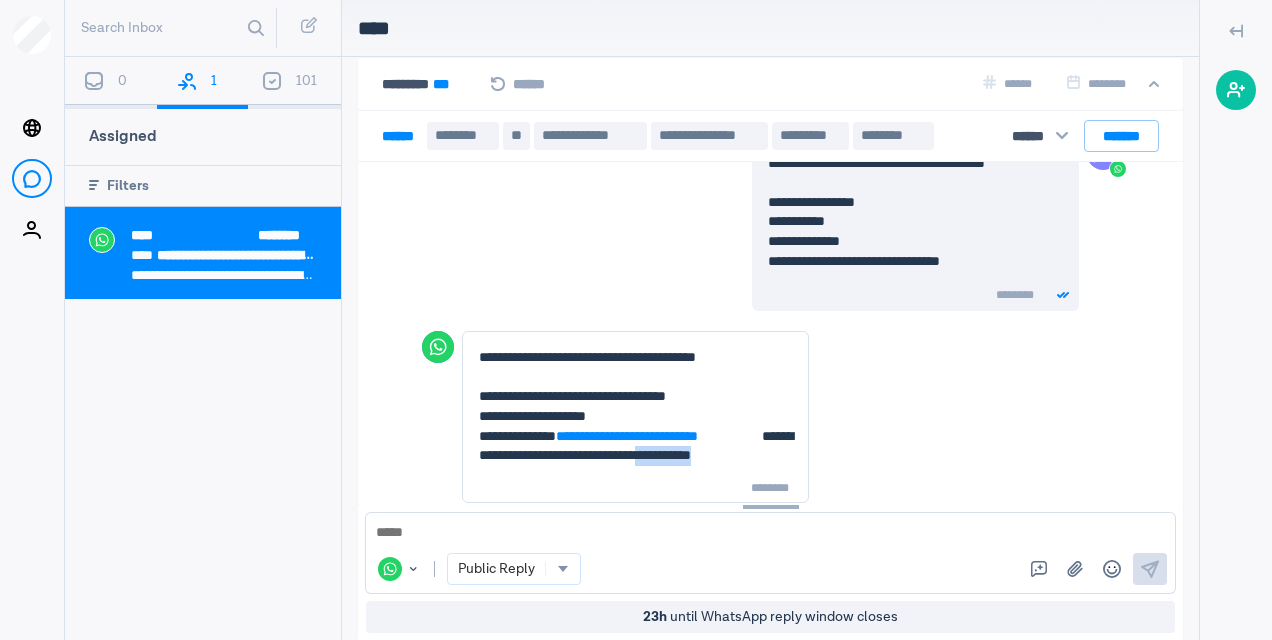 copy on "*********" 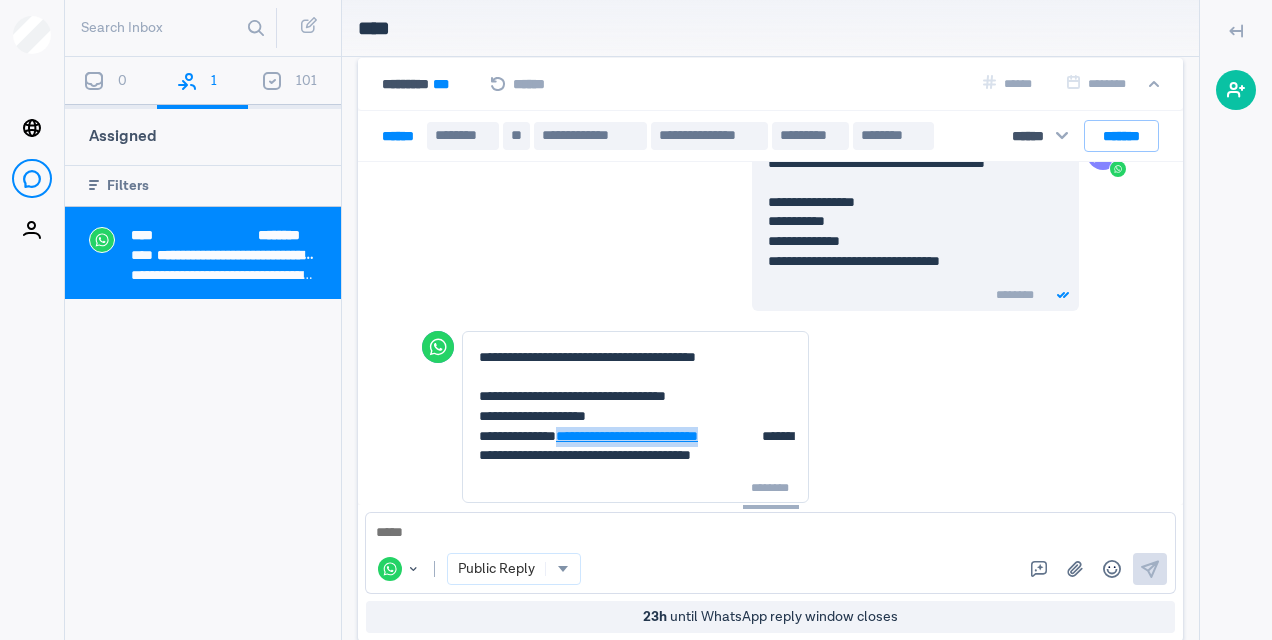 drag, startPoint x: 794, startPoint y: 436, endPoint x: 572, endPoint y: 428, distance: 222.1441 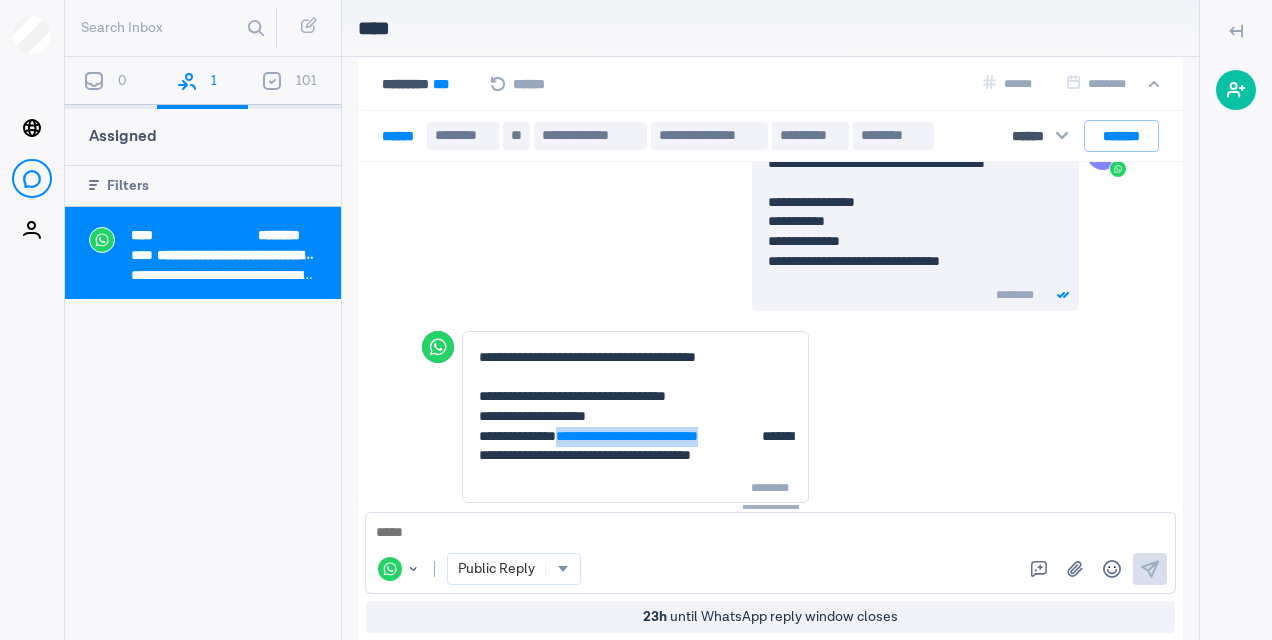 copy on "**********" 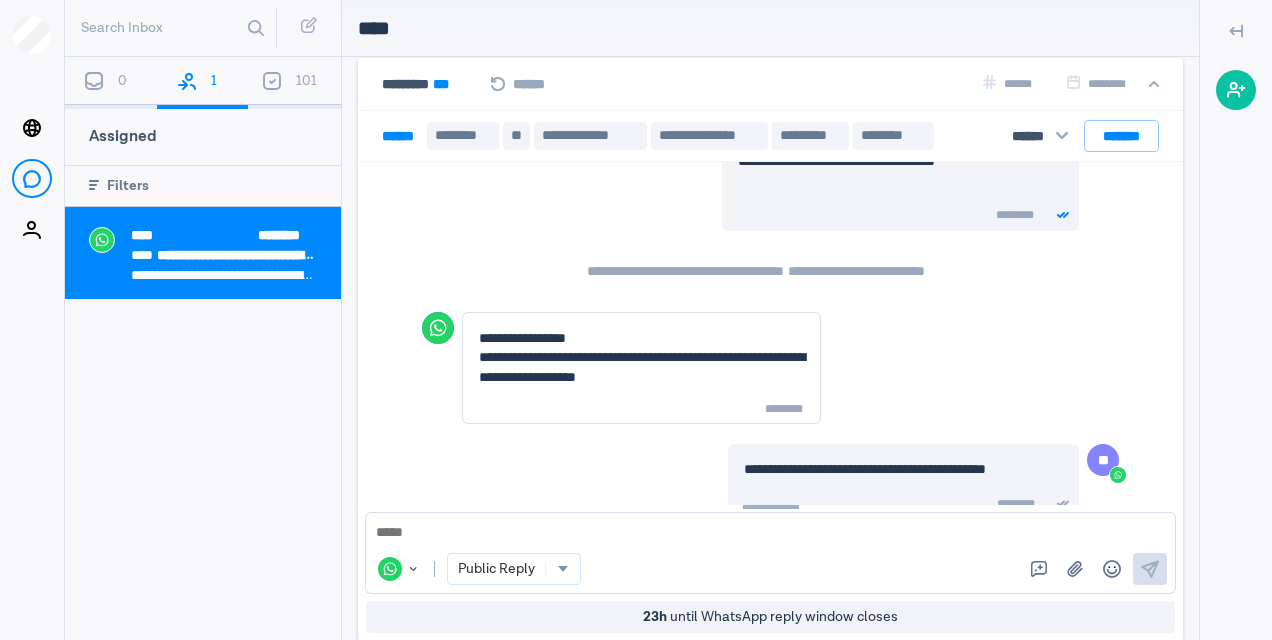 scroll, scrollTop: 2982, scrollLeft: 0, axis: vertical 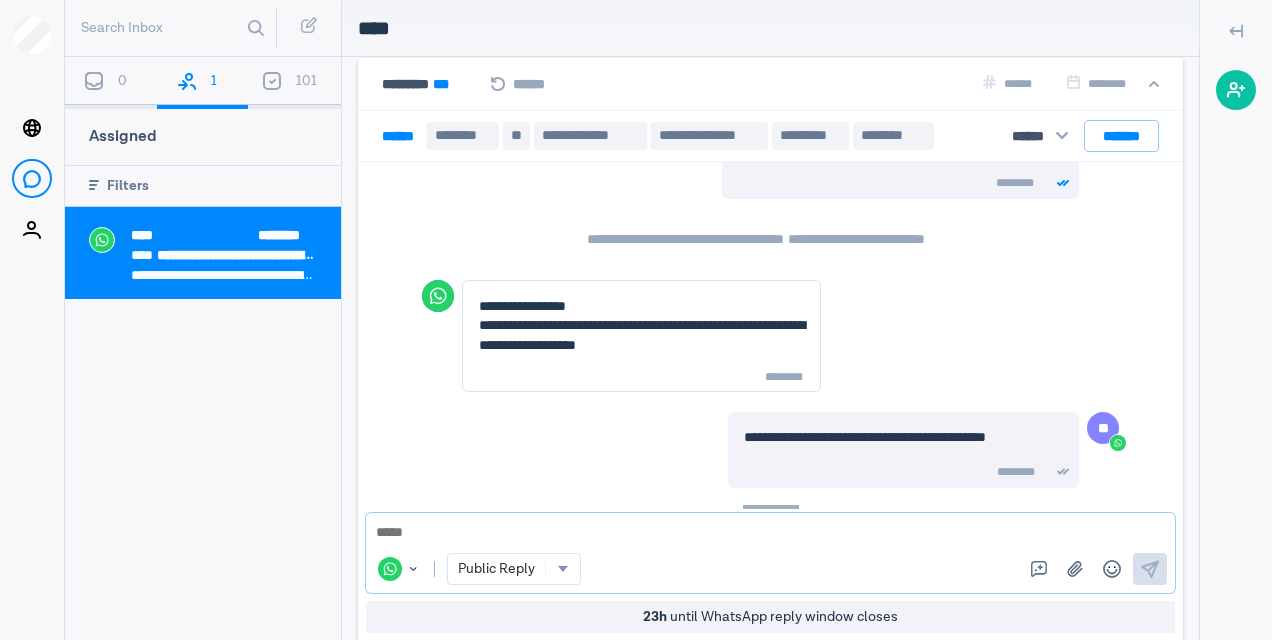 click at bounding box center (763, 533) 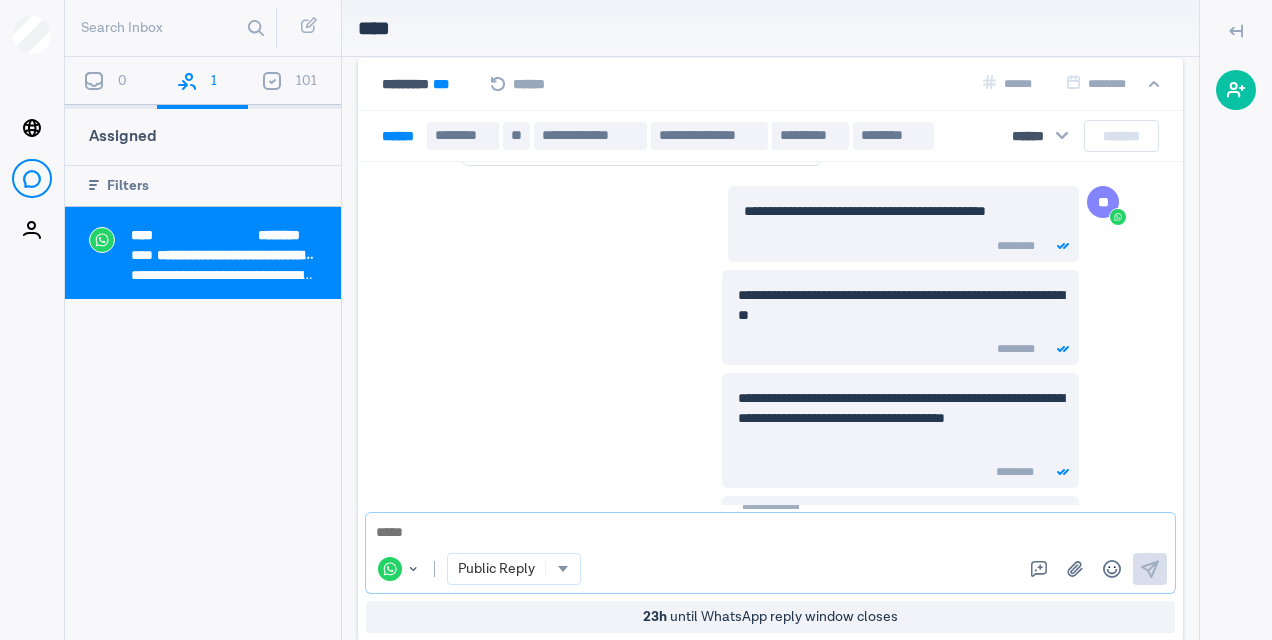 scroll, scrollTop: 3312, scrollLeft: 0, axis: vertical 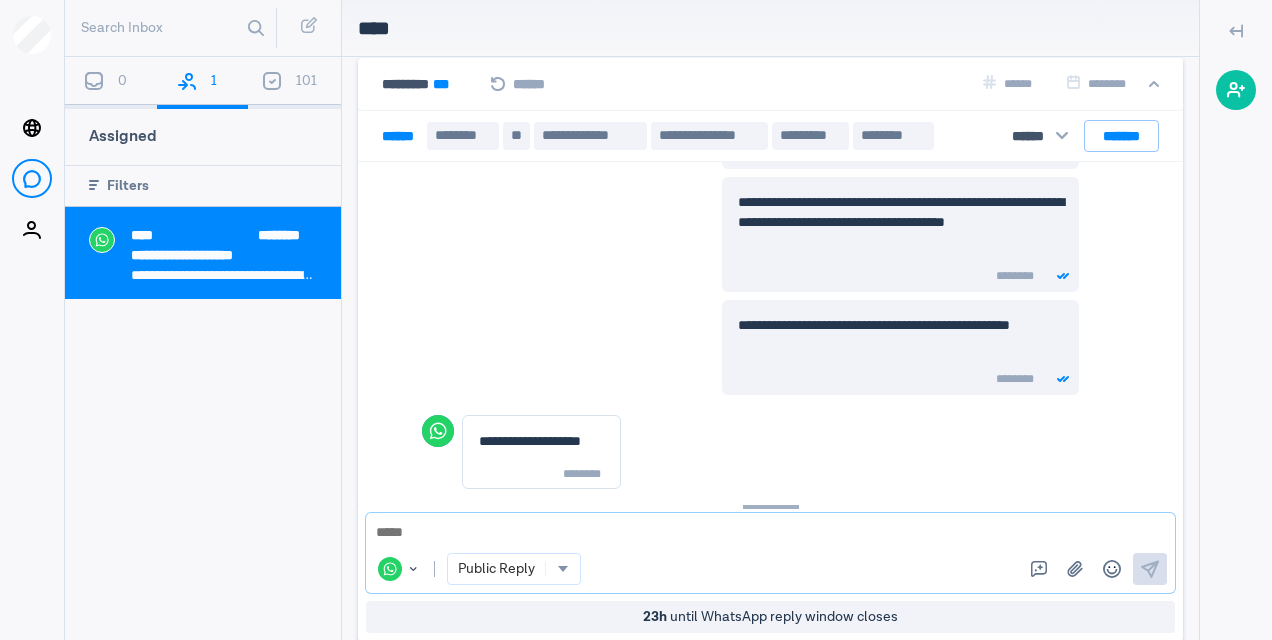 click at bounding box center [763, 533] 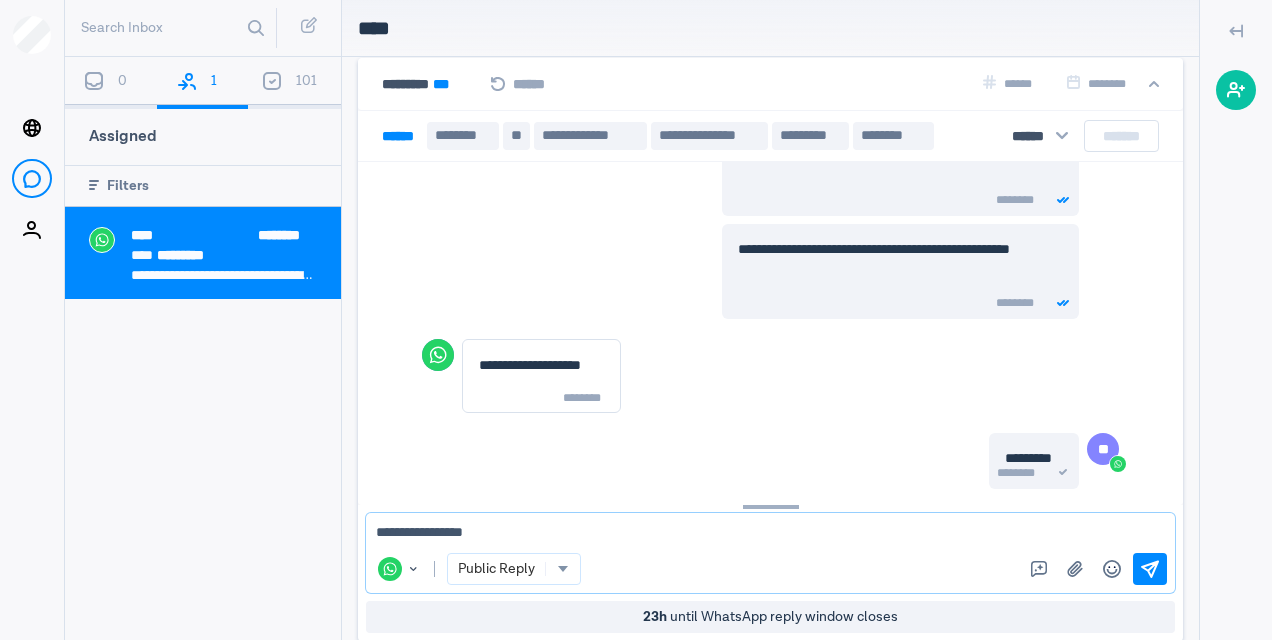 scroll, scrollTop: 3500, scrollLeft: 0, axis: vertical 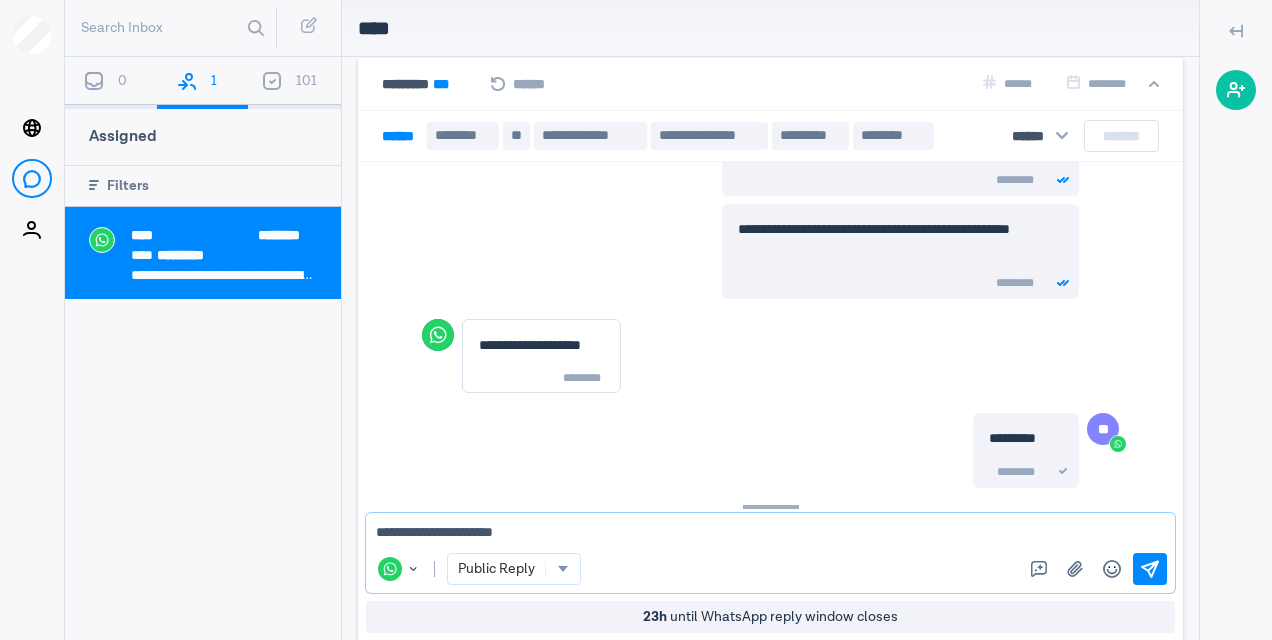 type on "**********" 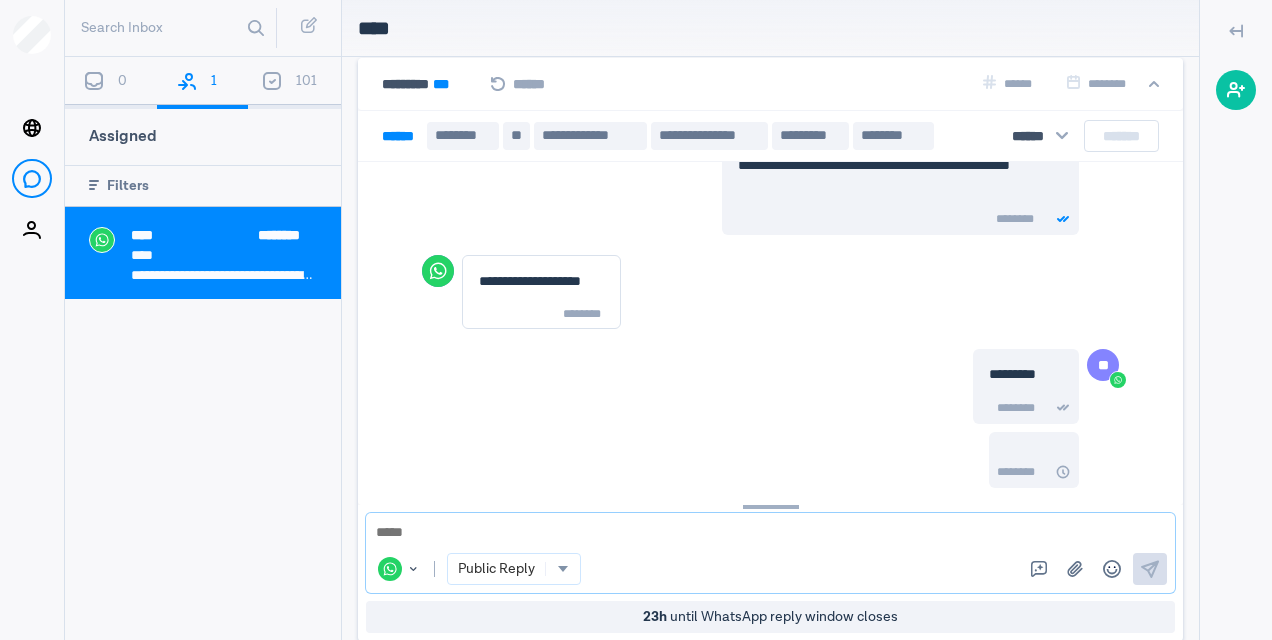 scroll, scrollTop: 3584, scrollLeft: 0, axis: vertical 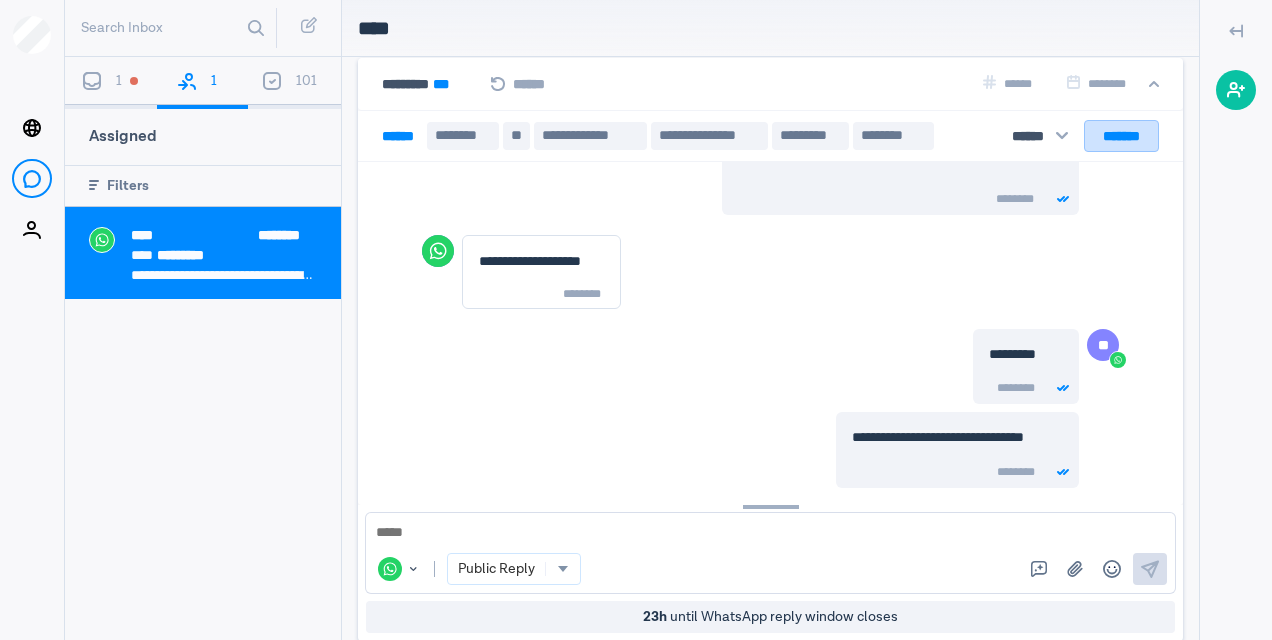 click on "*******" at bounding box center [1121, 135] 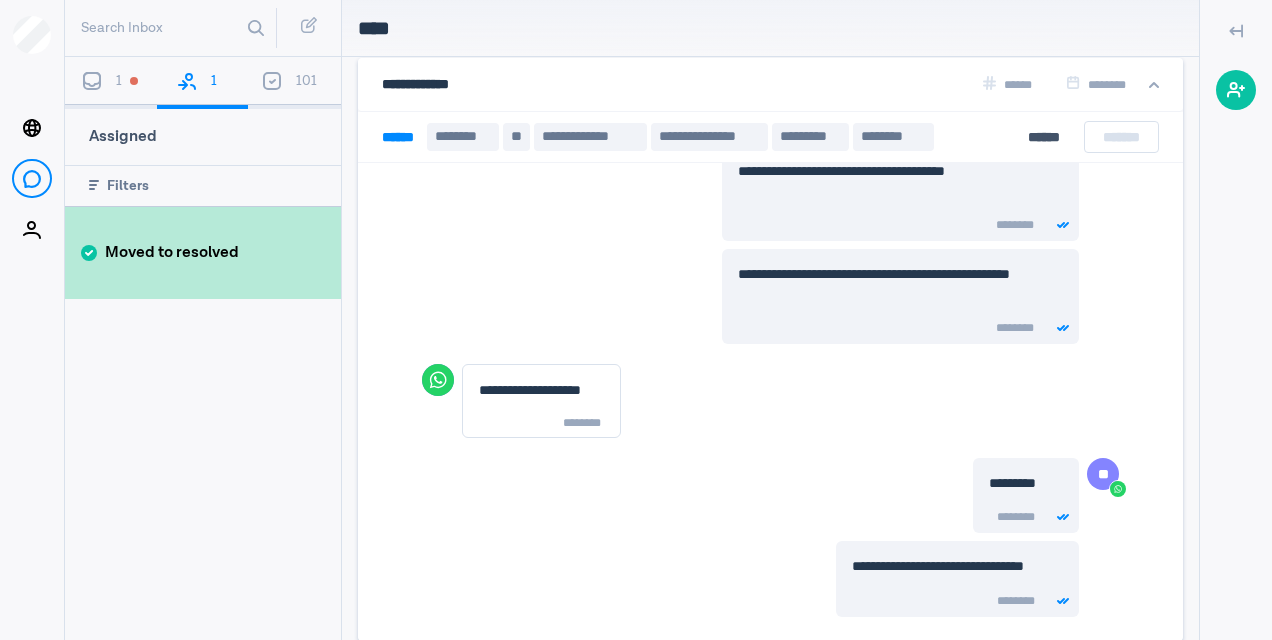 scroll, scrollTop: 3448, scrollLeft: 0, axis: vertical 